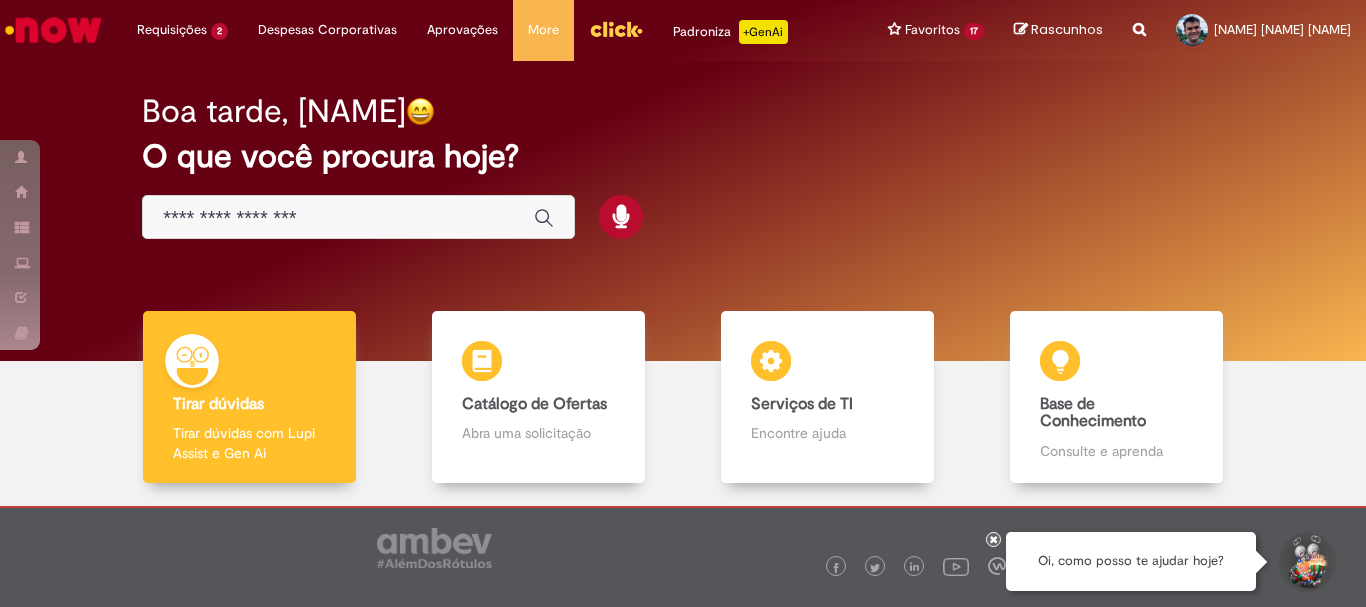 scroll, scrollTop: 0, scrollLeft: 0, axis: both 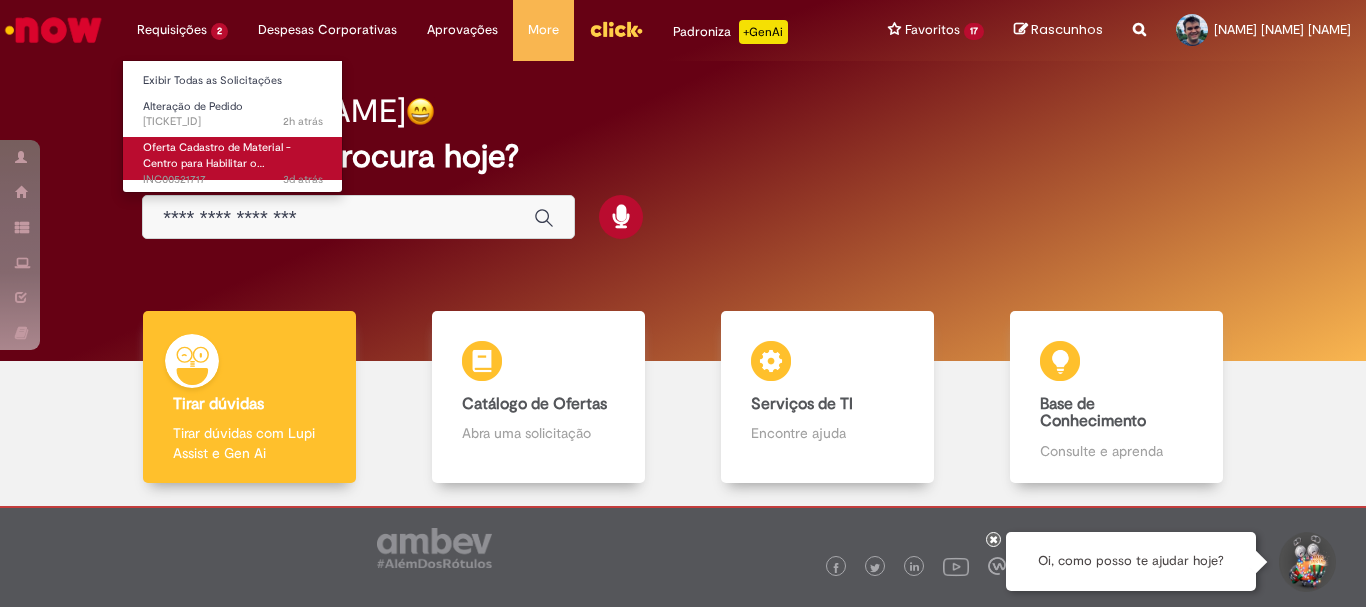click on "Oferta Cadastro de Material - Centro para Habilitar o…" at bounding box center (217, 155) 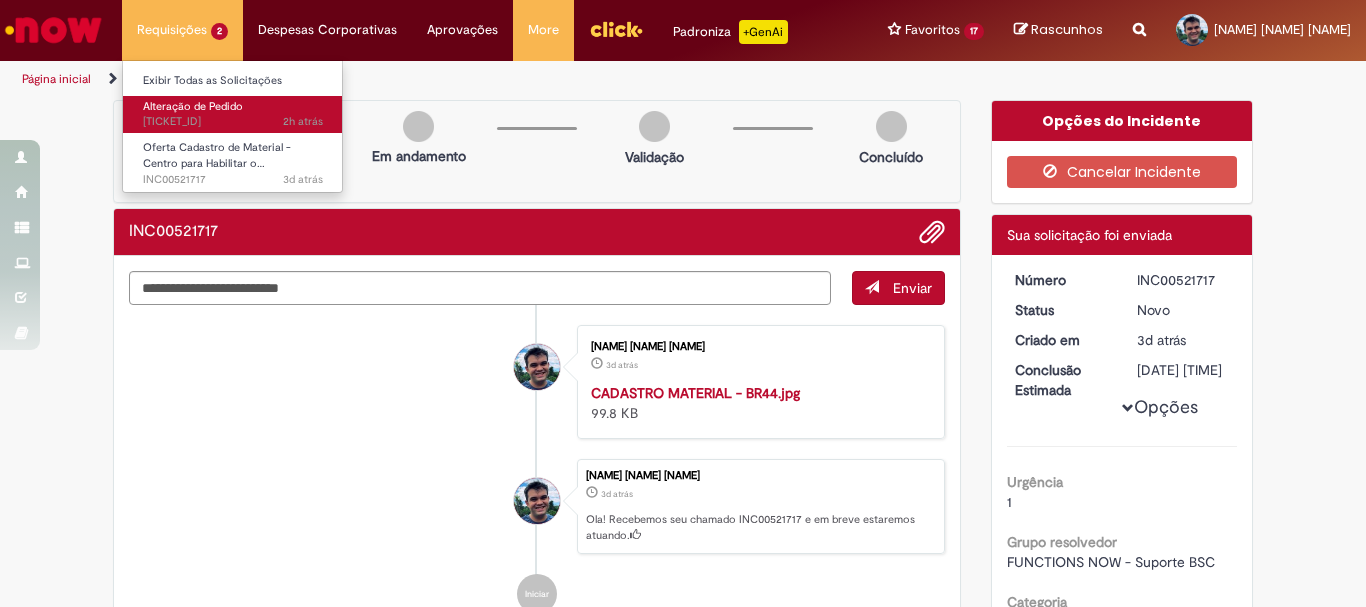 click on "Alteração de Pedido" at bounding box center (193, 106) 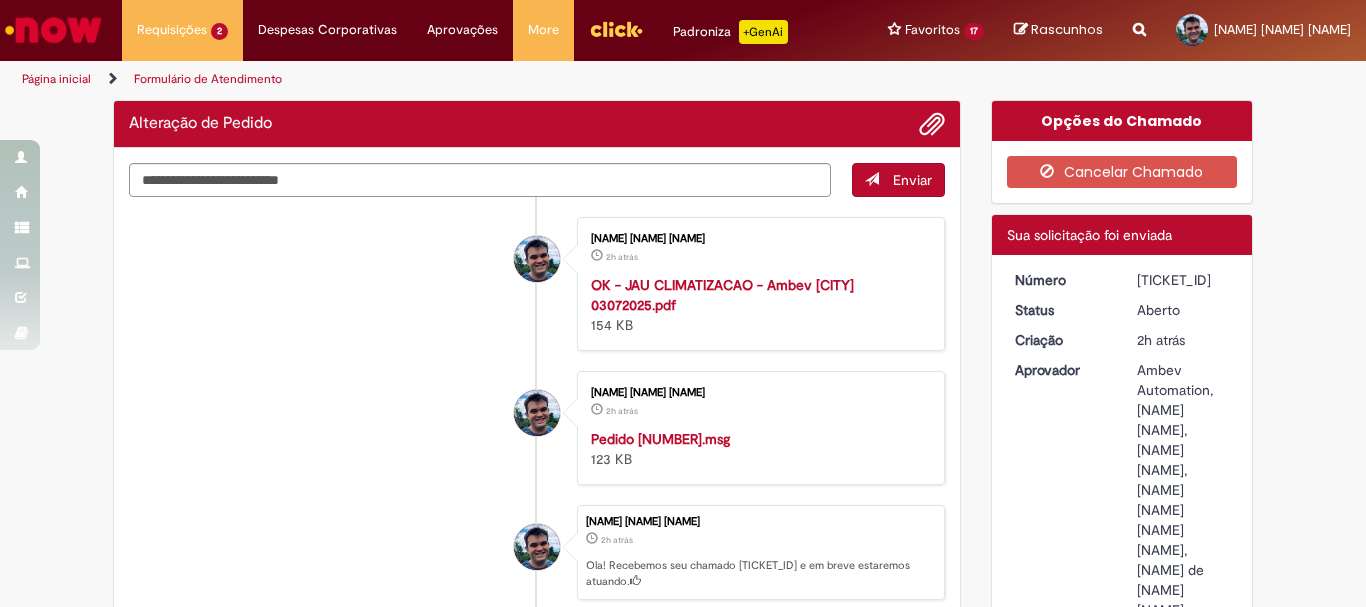 click at bounding box center (53, 30) 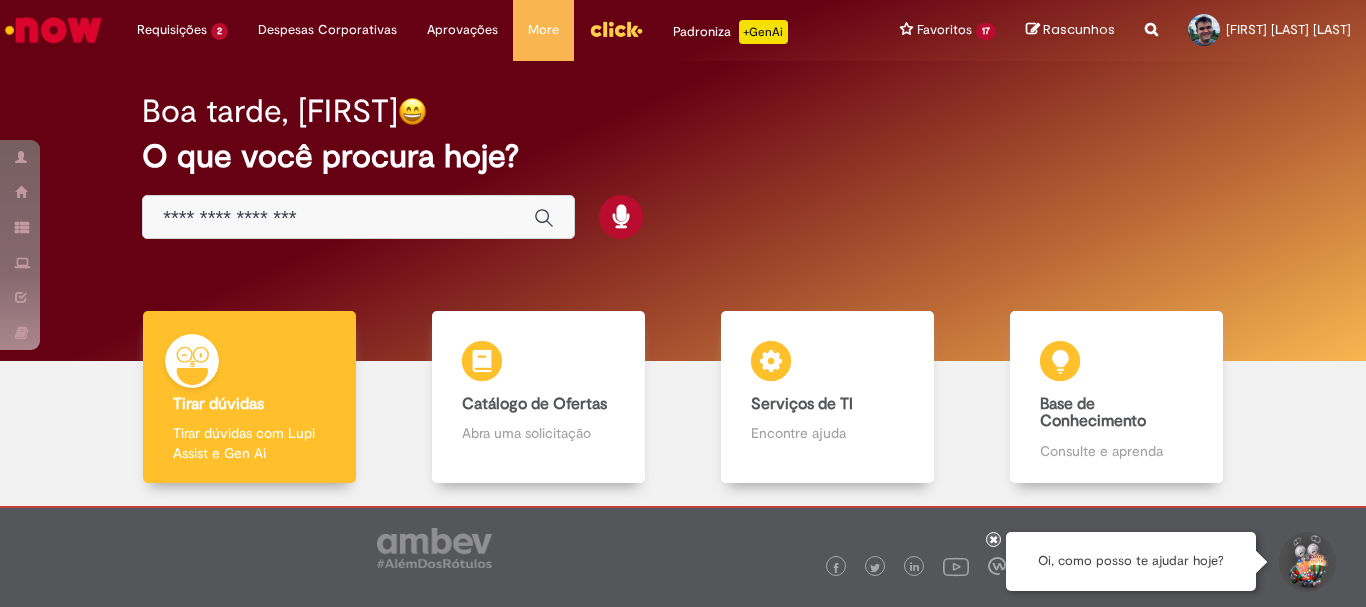scroll, scrollTop: 0, scrollLeft: 0, axis: both 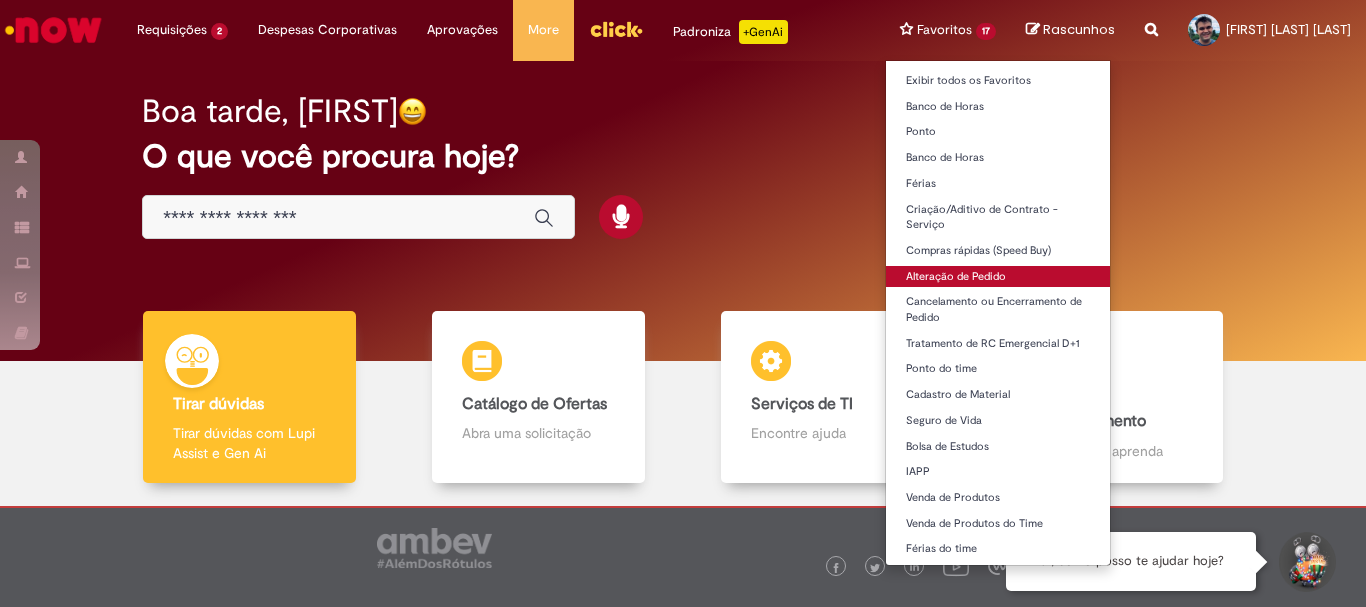 click on "Alteração de Pedido" at bounding box center (998, 277) 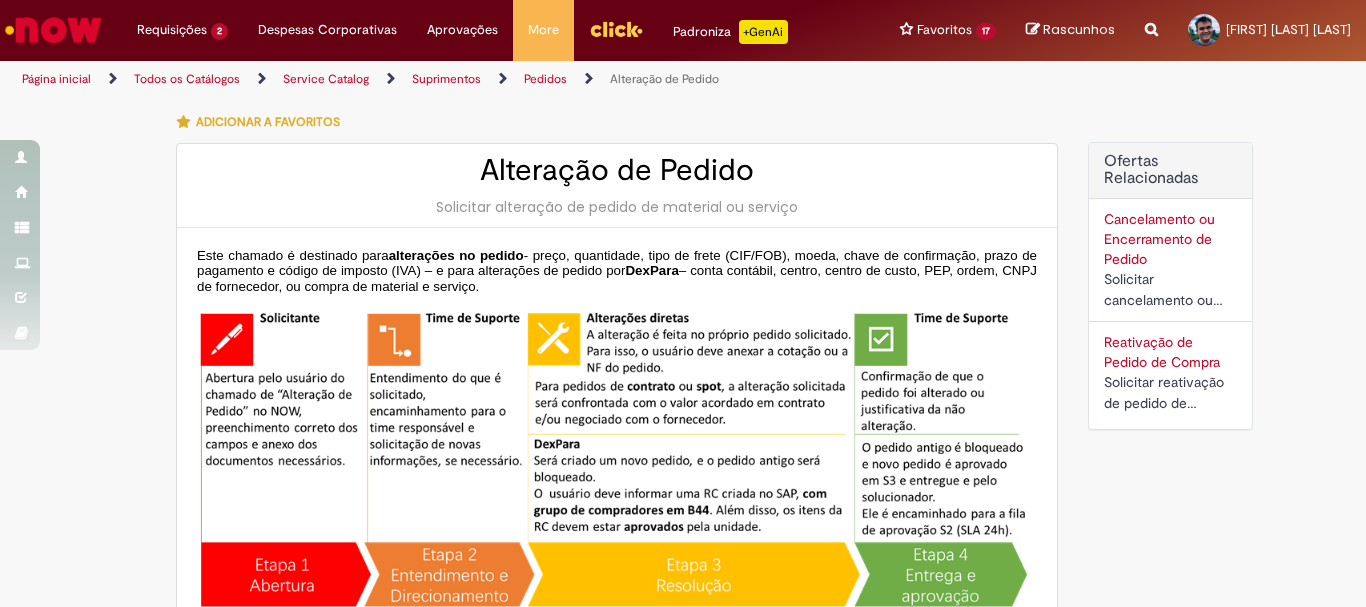 type on "********" 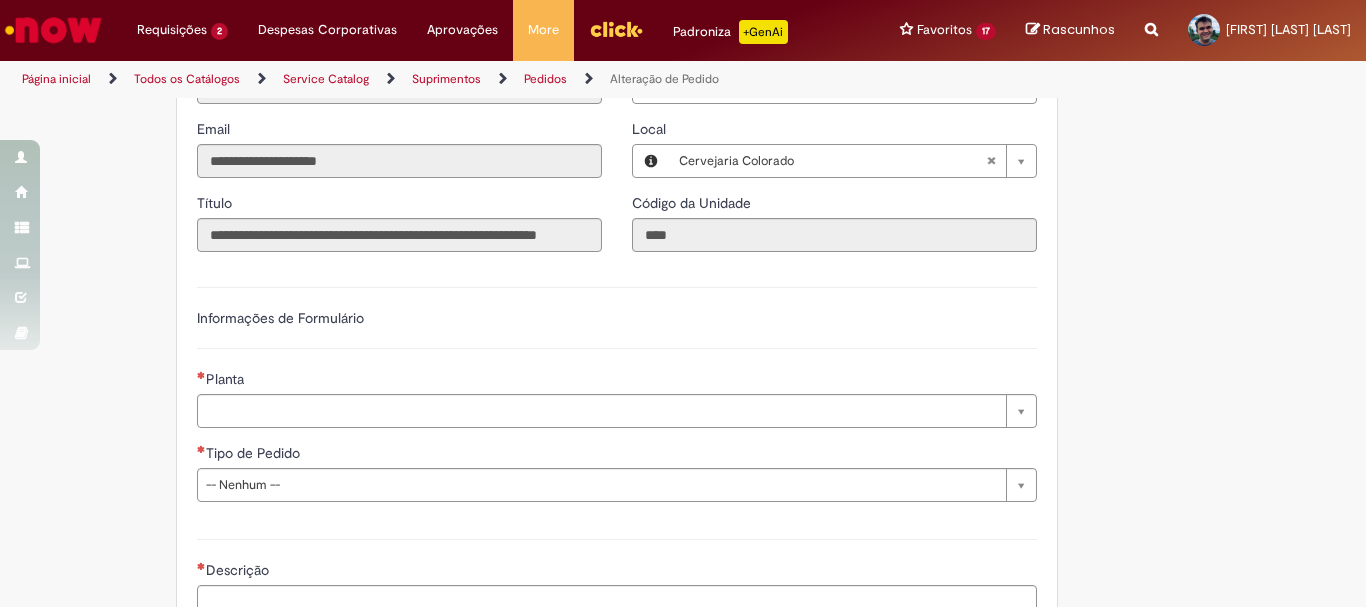 scroll, scrollTop: 1200, scrollLeft: 0, axis: vertical 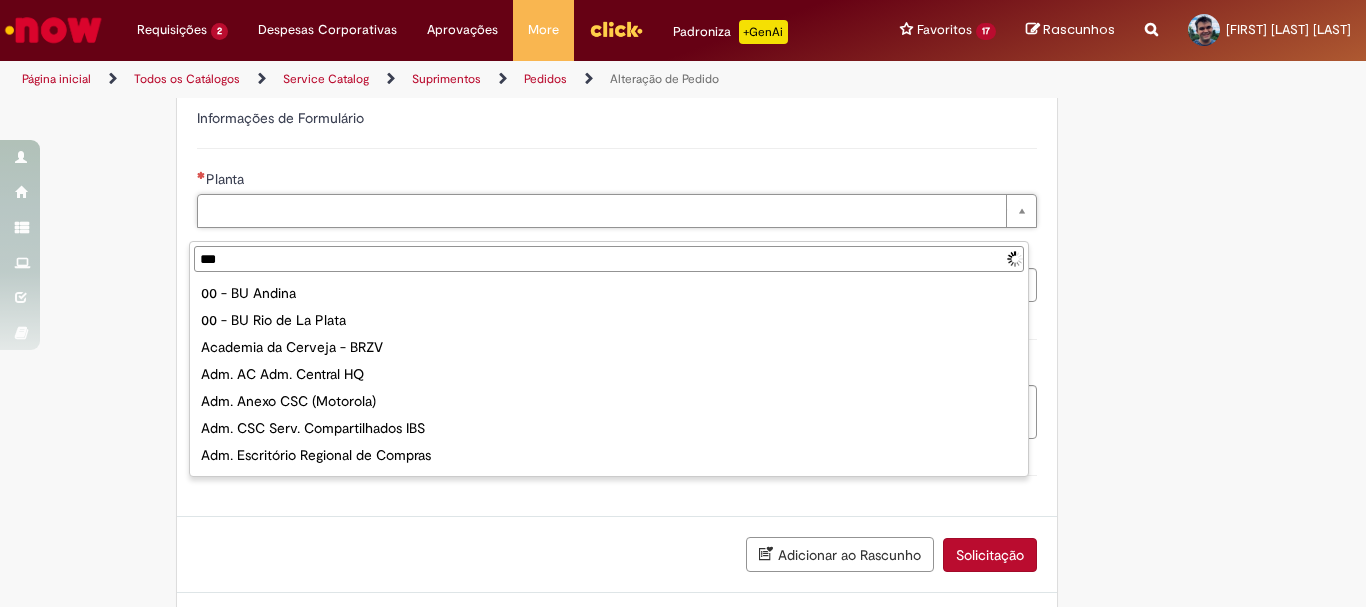 type on "****" 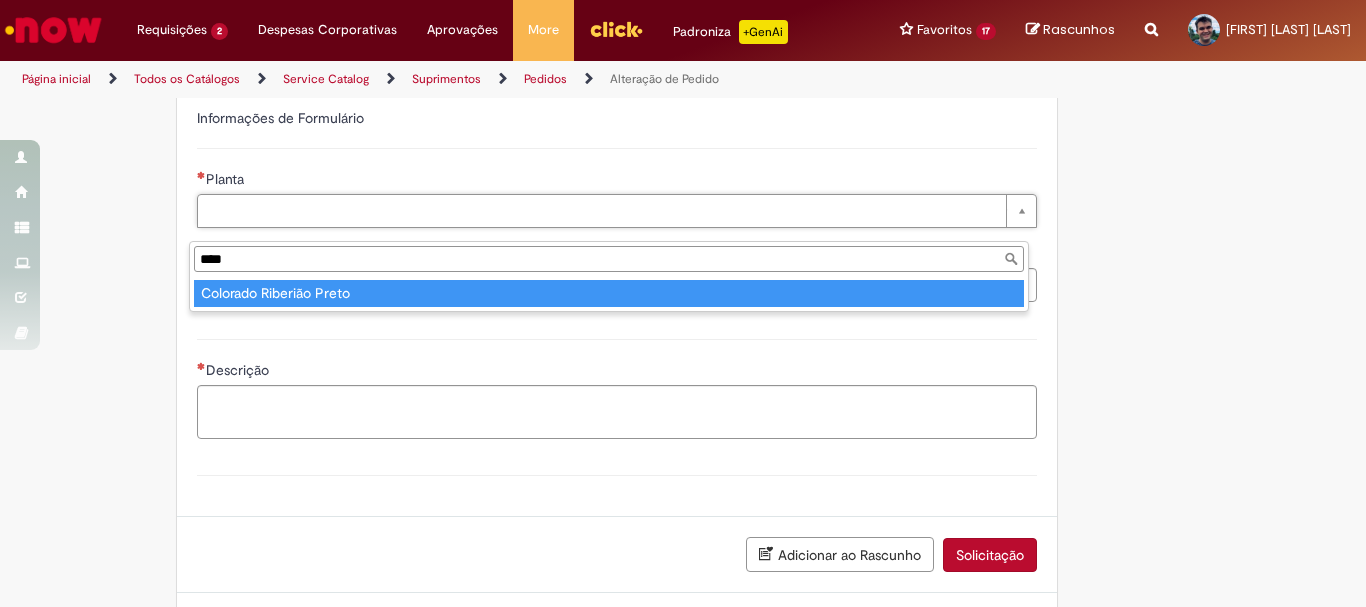 type on "**********" 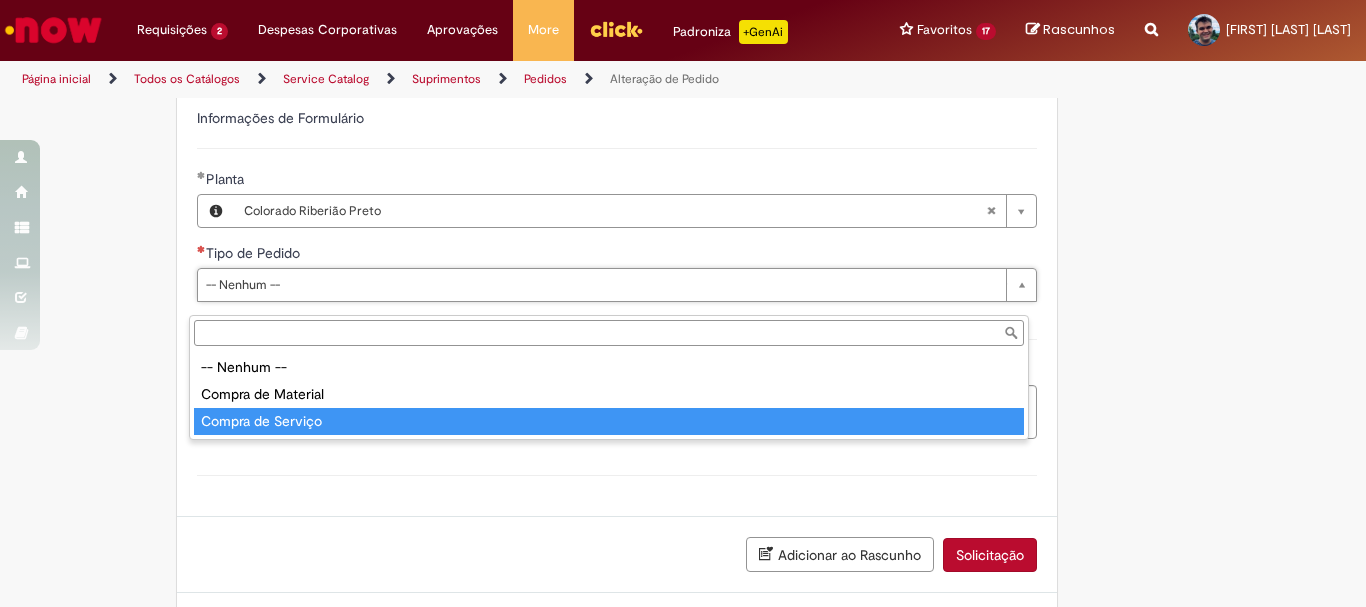 type on "**********" 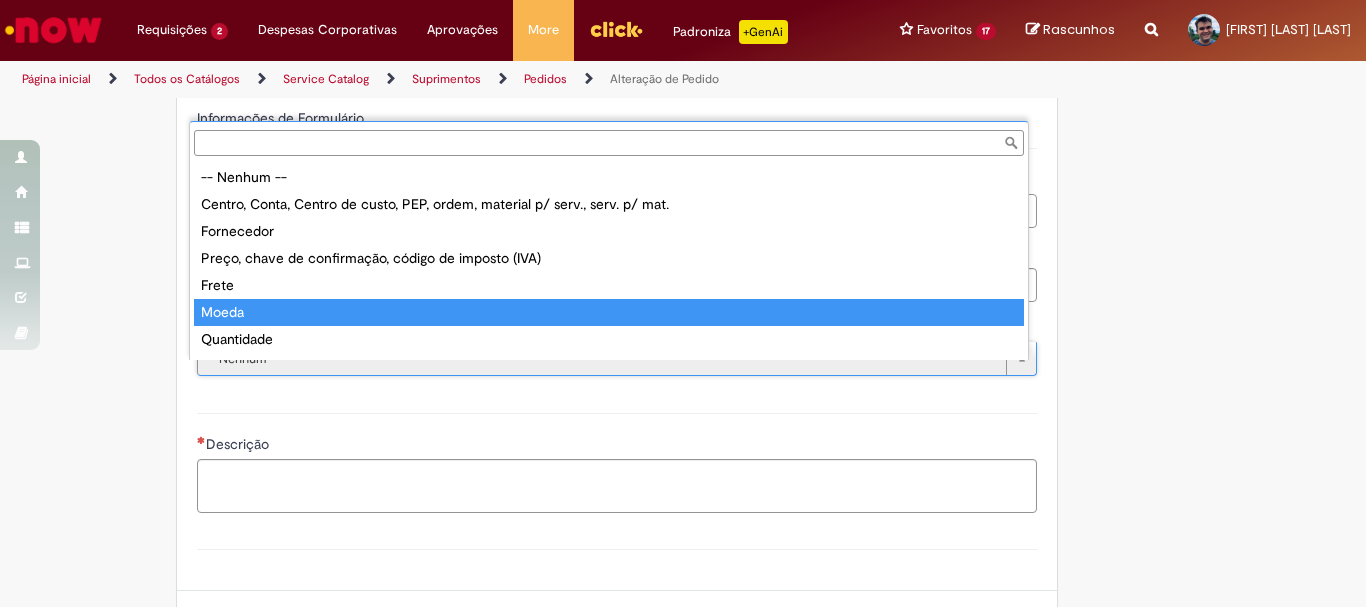 scroll, scrollTop: 24, scrollLeft: 0, axis: vertical 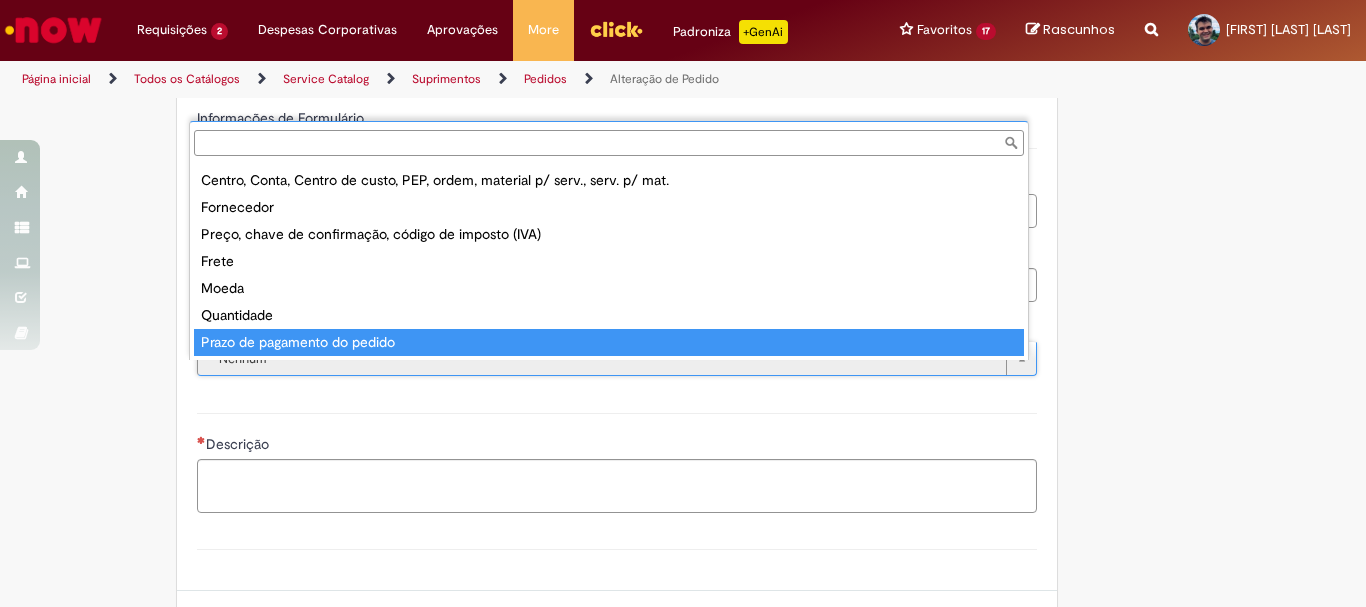 type on "**********" 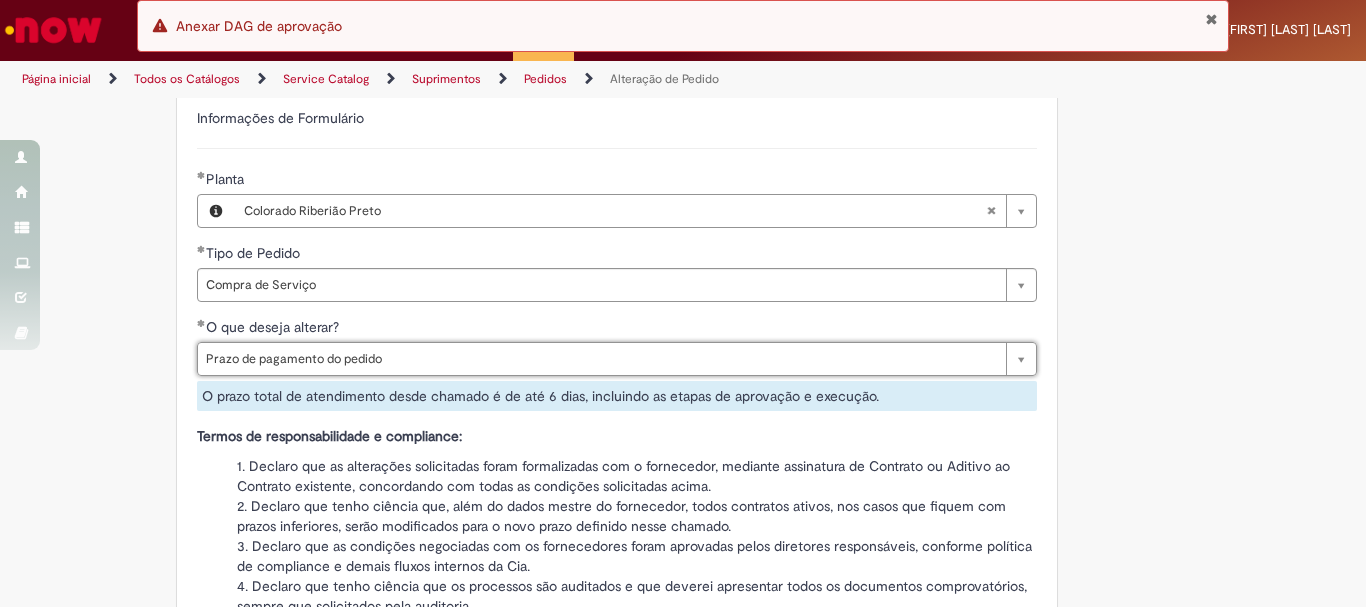 click on "Adicionar a Favoritos
Alteração de Pedido
Solicitar alteração de pedido de material ou serviço
Este chamado é destinado para  alterações no pedido  - preço, quantidade, tipo de frete (CIF/FOB), moeda, chave de confirmação, prazo de pagamento e código de imposto (IVA) – e para alterações de pedido por  DexPara  – conta contábil, centro, centro de custo, PEP, ordem, CNPJ de fornecedor, ou compra de material e serviço.
INFORMAÇÕES IMPORTANTES PARA ALTERAÇÃO DE PREÇO:
Pedidos de contrato:  A solicitação será confrontada com o valor acordado  em contrato  e só será modificado caso seja identificado algum  erro  na negociação ou no cálculo do preço.
É obrigatório anexar o e-mail com a solicitação do fornecedor!
O prazo para atendimento da NIMBI e NOW é o mesmo (3 dias úteis):  Favor orientar o fornecedor a marcar pendência na  Nimbi" at bounding box center [585, 93] 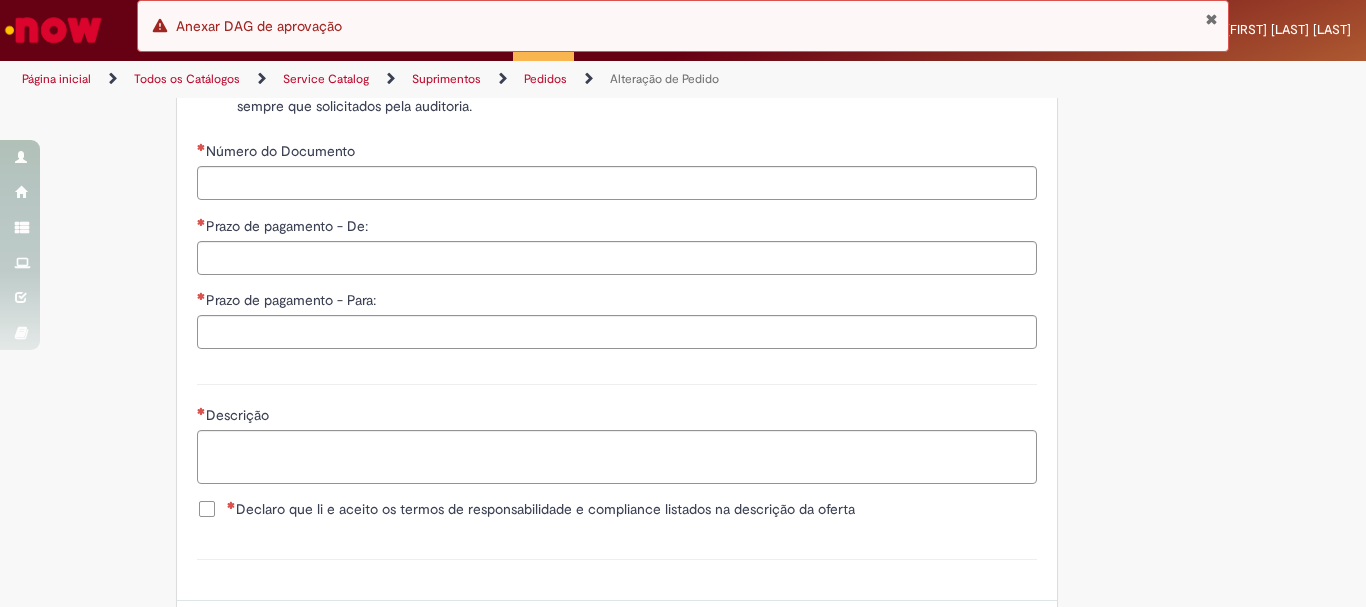 scroll, scrollTop: 1800, scrollLeft: 0, axis: vertical 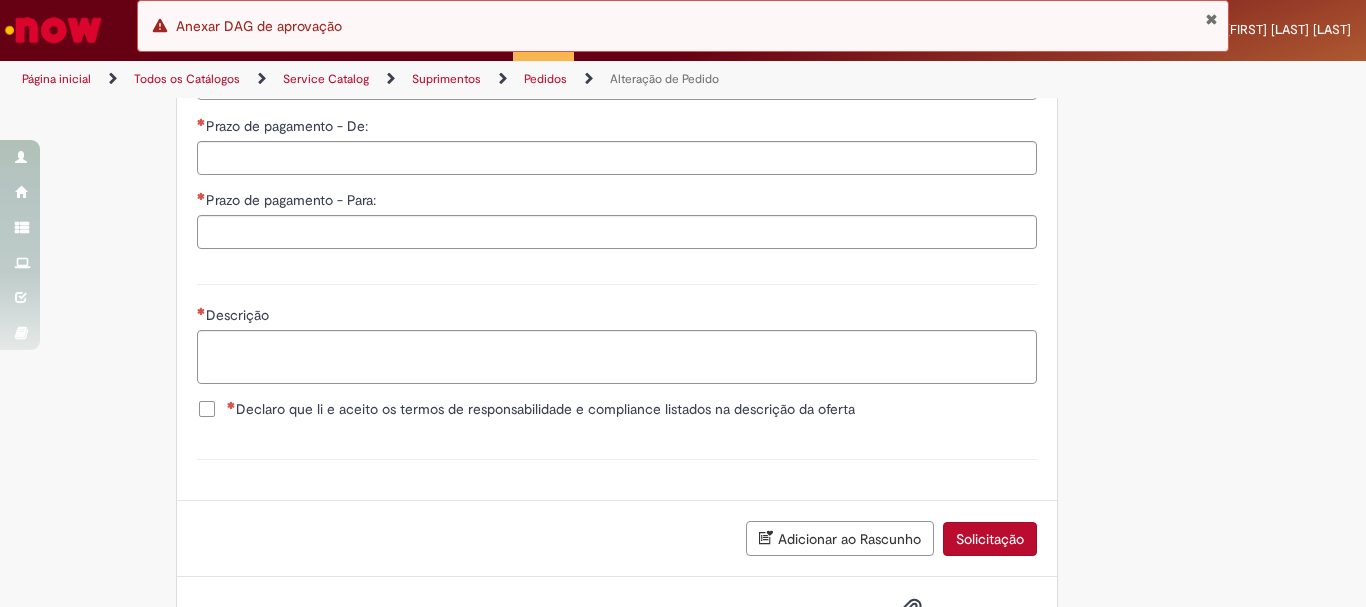 click on "Declaro que li  e aceito os termos de responsabilidade e compliance listados na descrição da oferta" at bounding box center (617, 419) 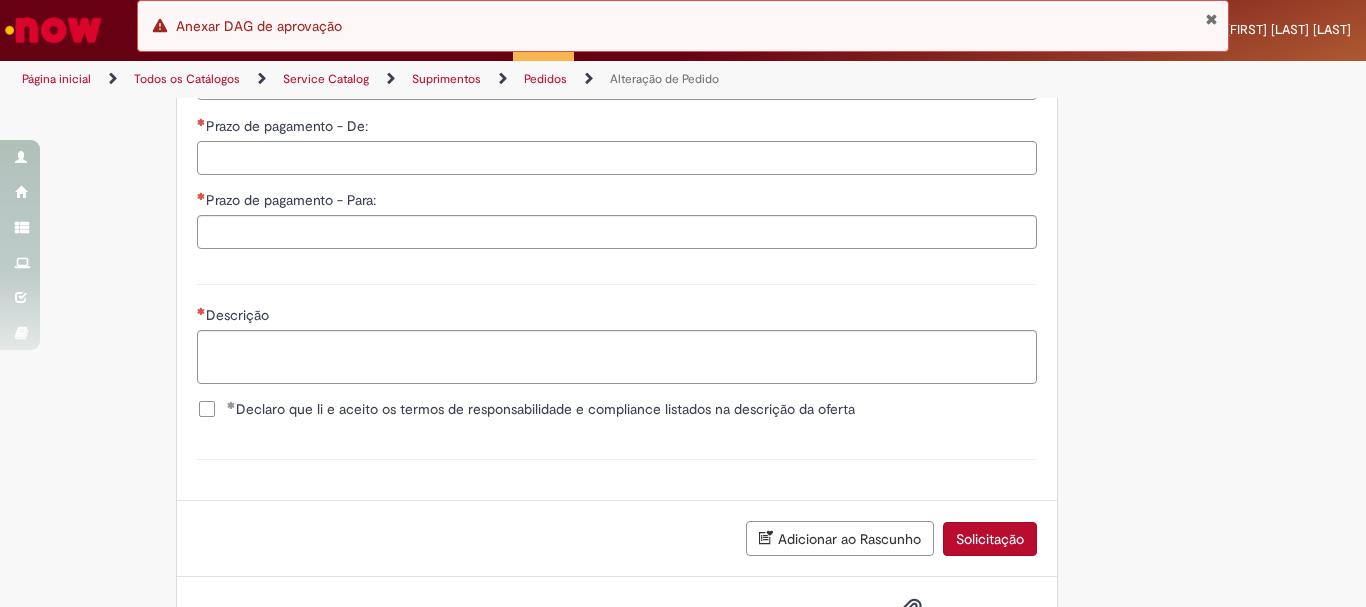 click on "Prazo de pagamento - De:" at bounding box center [617, 158] 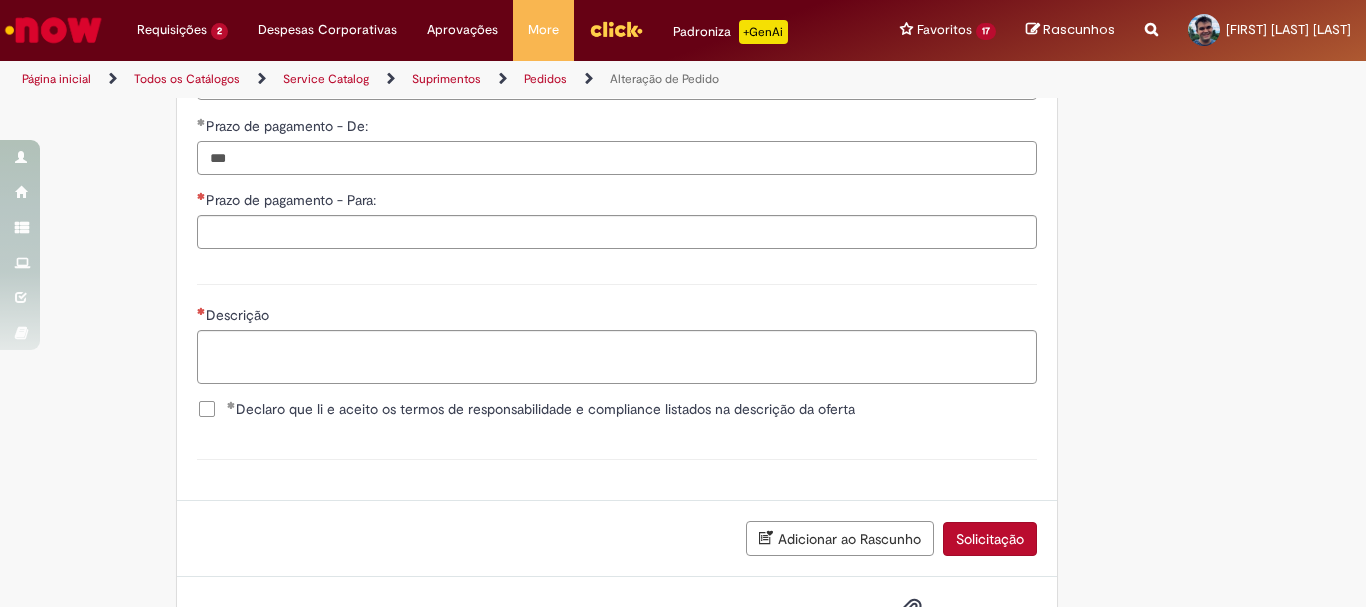 type on "***" 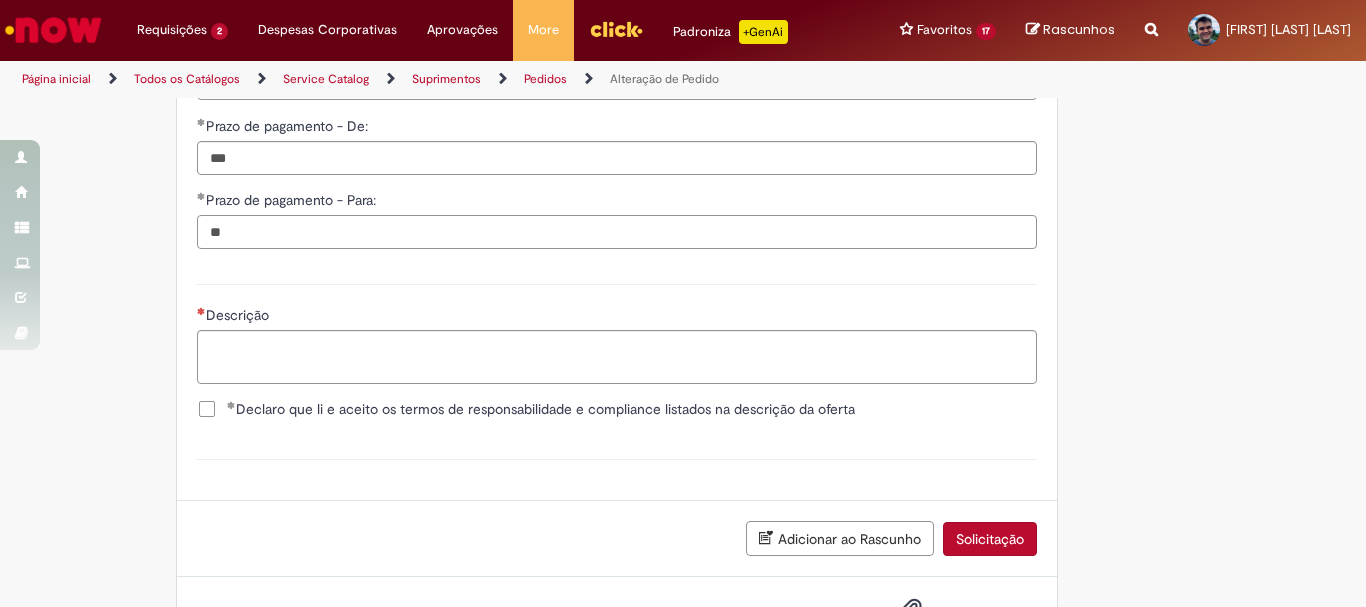 scroll, scrollTop: 1700, scrollLeft: 0, axis: vertical 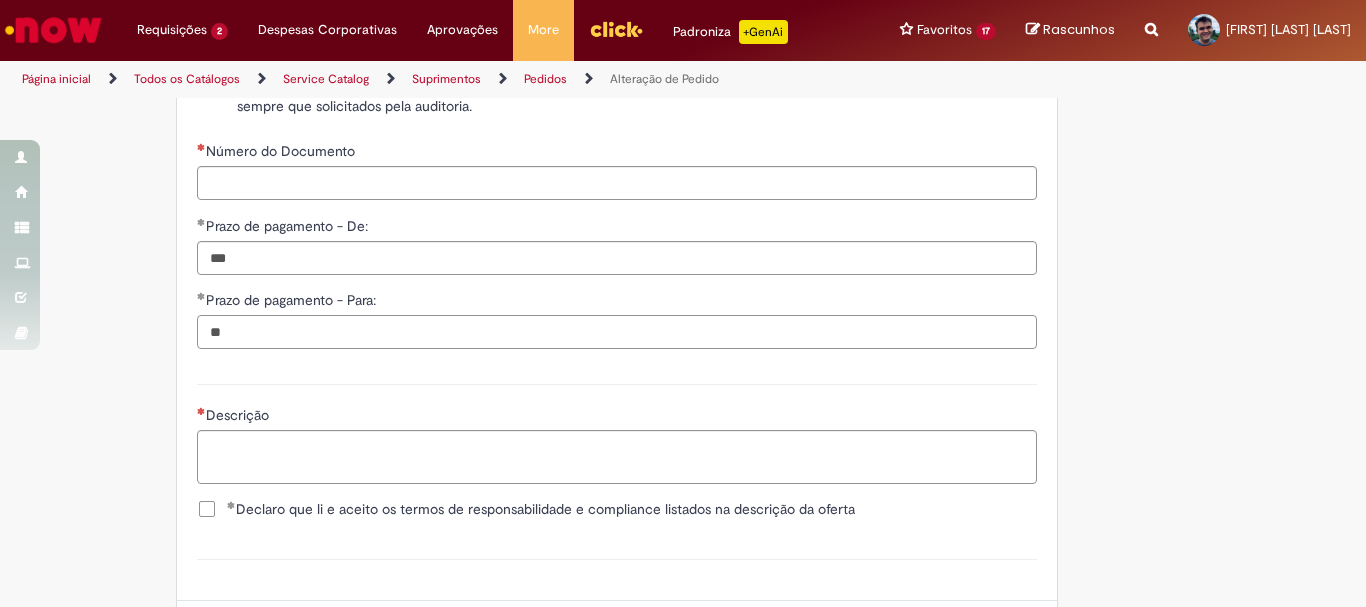 type on "**" 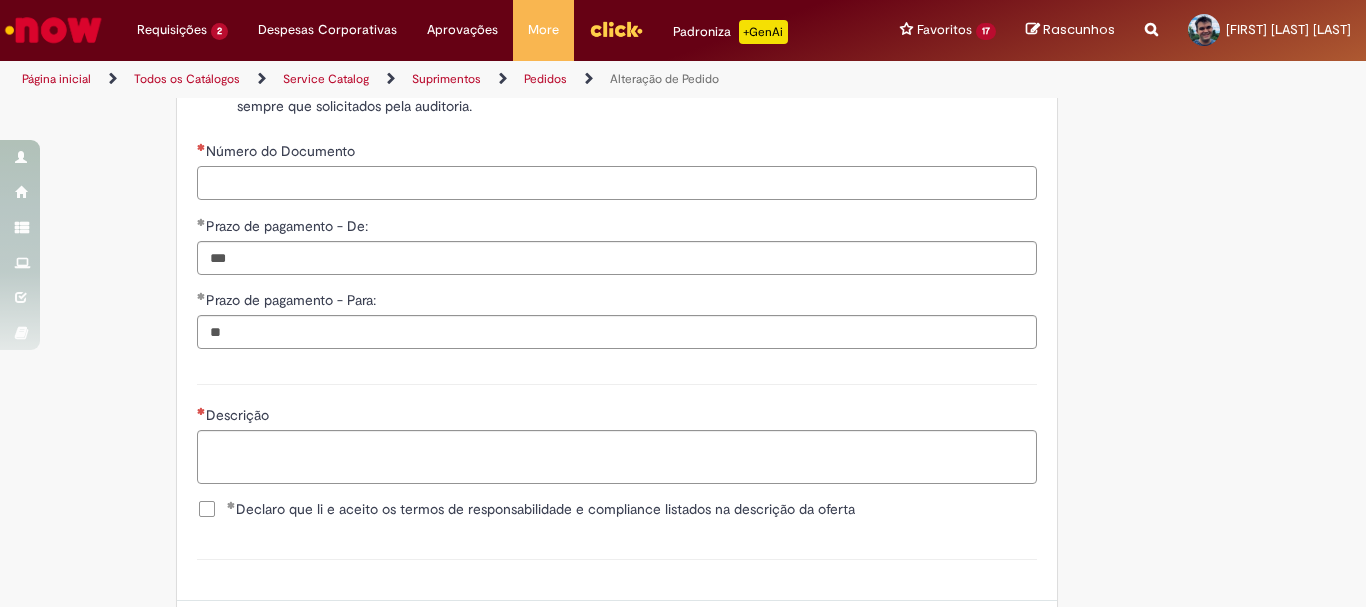 click on "Número do Documento" at bounding box center [617, 183] 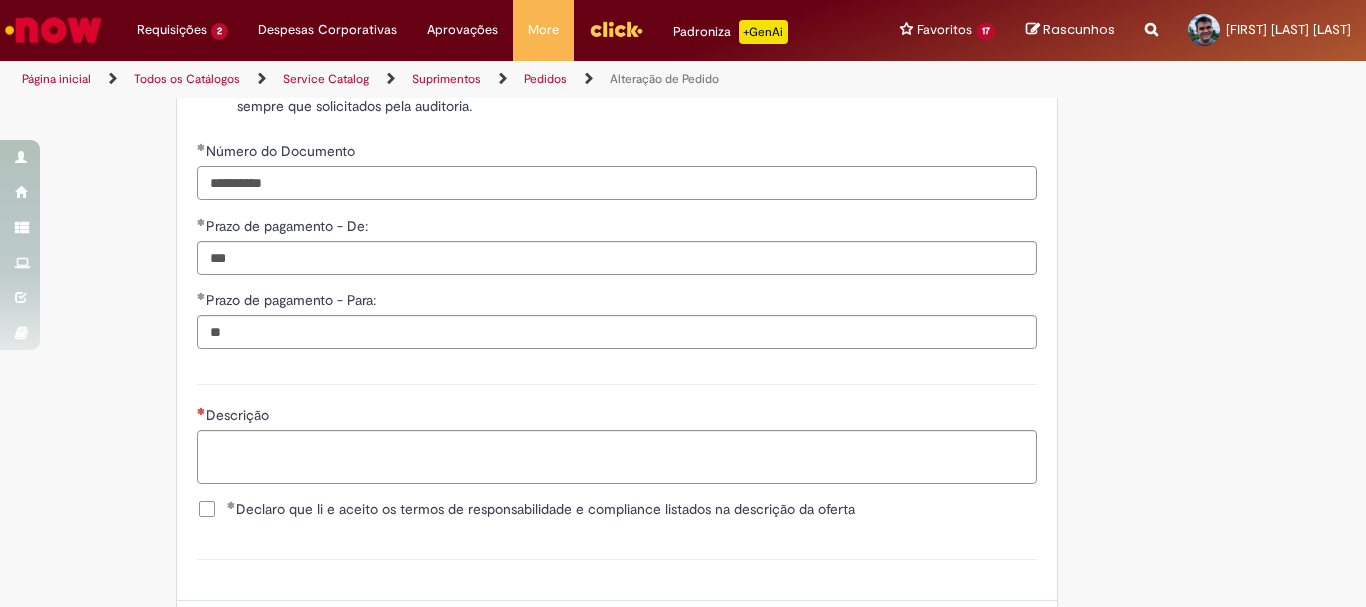 type on "**********" 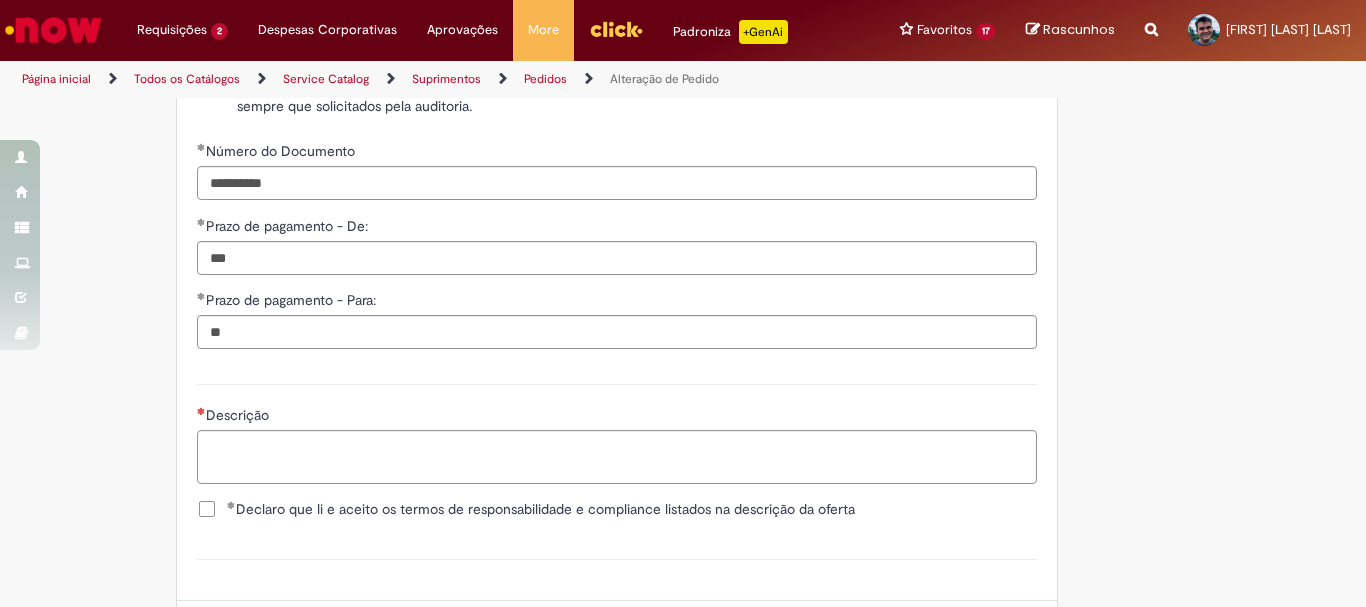 click on "Adicionar a Favoritos
Alteração de Pedido
Solicitar alteração de pedido de material ou serviço
Este chamado é destinado para  alterações no pedido  - preço, quantidade, tipo de frete (CIF/FOB), moeda, chave de confirmação, prazo de pagamento e código de imposto (IVA) – e para alterações de pedido por  DexPara  – conta contábil, centro, centro de custo, PEP, ordem, CNPJ de fornecedor, ou compra de material e serviço.
INFORMAÇÕES IMPORTANTES PARA ALTERAÇÃO DE PREÇO:
Pedidos de contrato:  A solicitação será confrontada com o valor acordado  em contrato  e só será modificado caso seja identificado algum  erro  na negociação ou no cálculo do preço.
É obrigatório anexar o e-mail com a solicitação do fornecedor!
O prazo para atendimento da NIMBI e NOW é o mesmo (3 dias úteis):  Favor orientar o fornecedor a marcar pendência na  Nimbi" at bounding box center (585, -407) 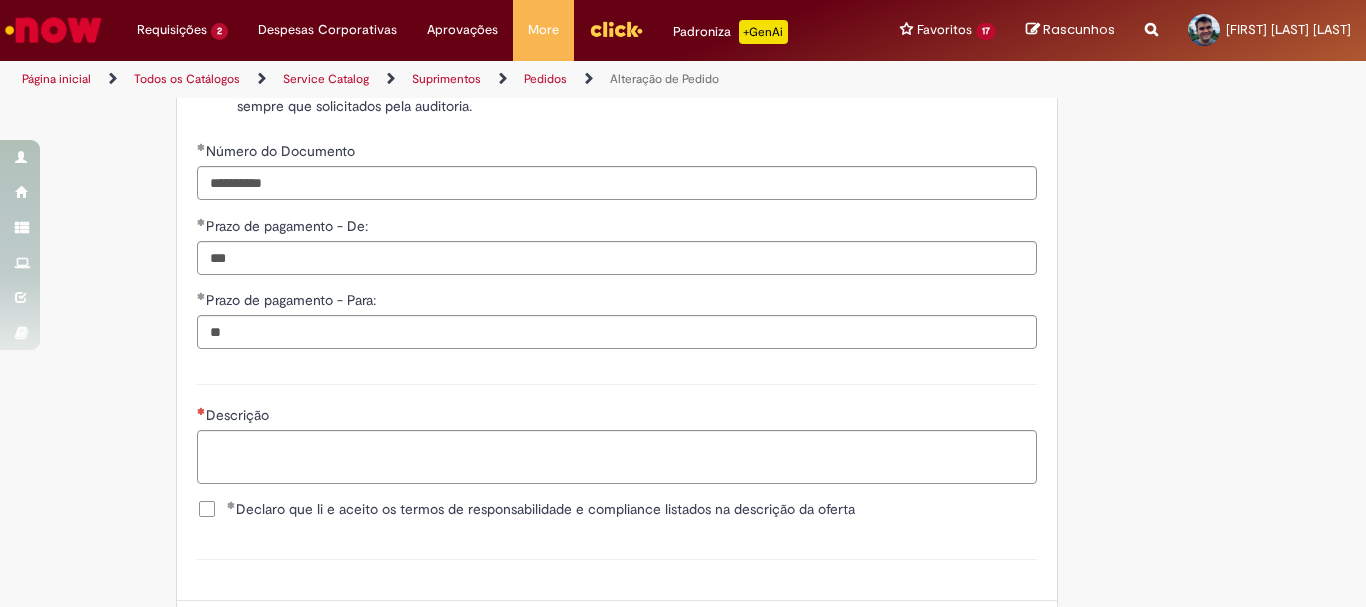 scroll, scrollTop: 1896, scrollLeft: 0, axis: vertical 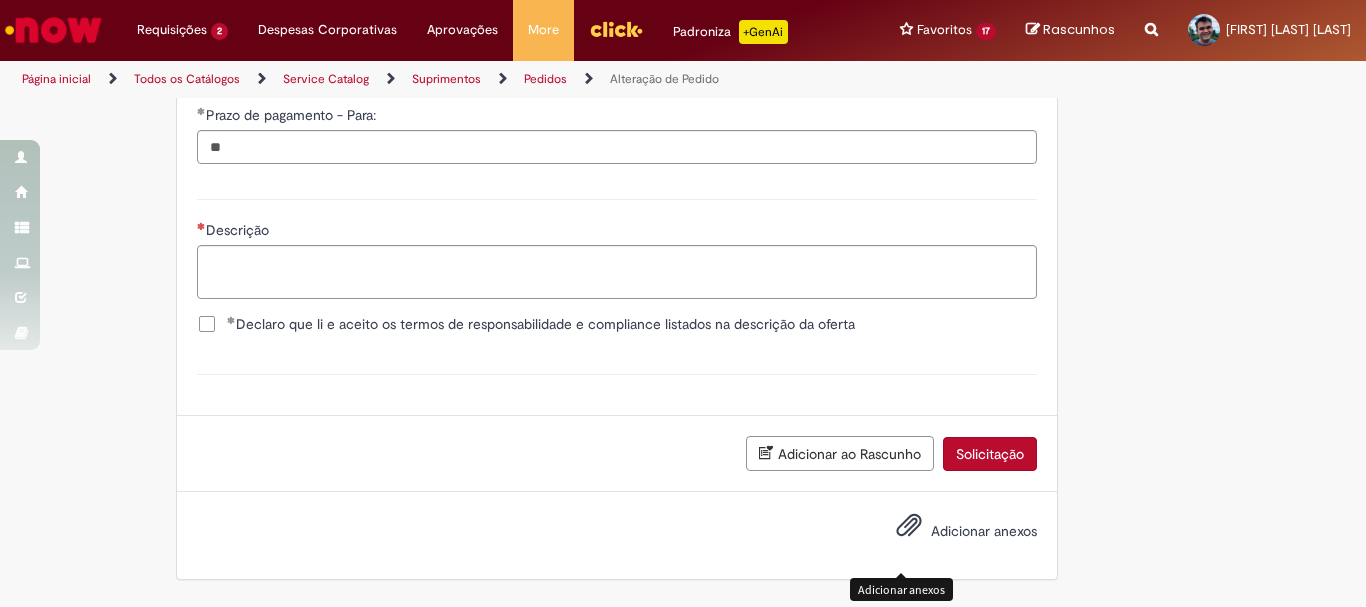 click at bounding box center [909, 526] 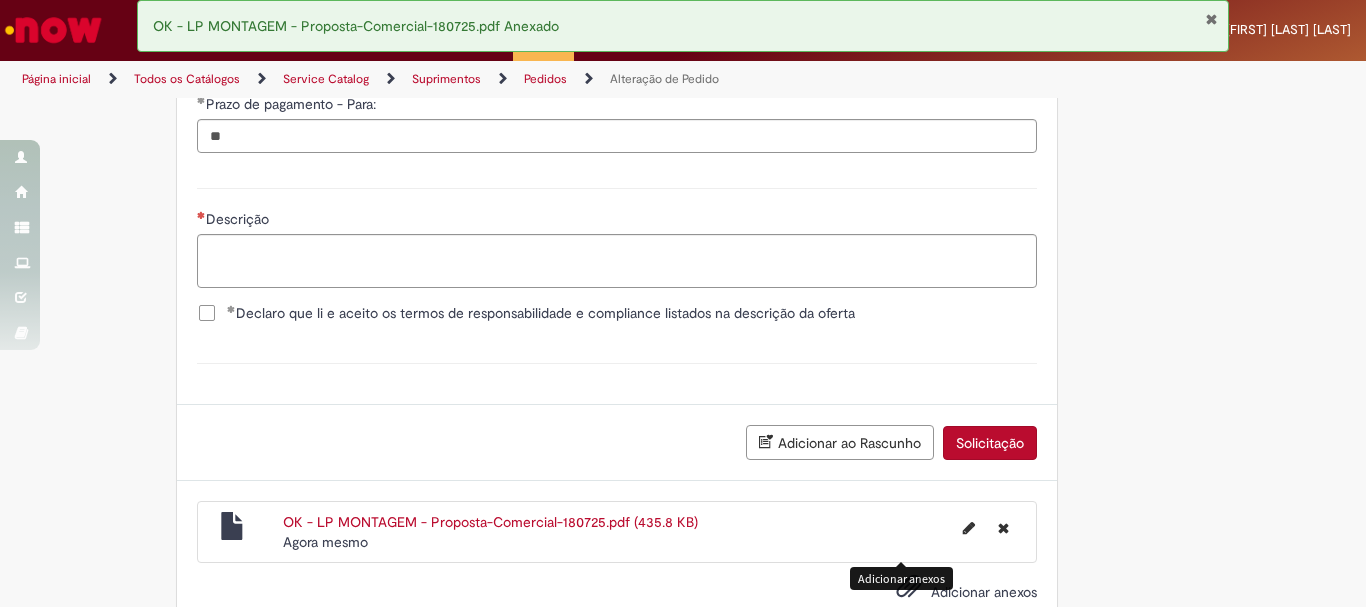 scroll, scrollTop: 1968, scrollLeft: 0, axis: vertical 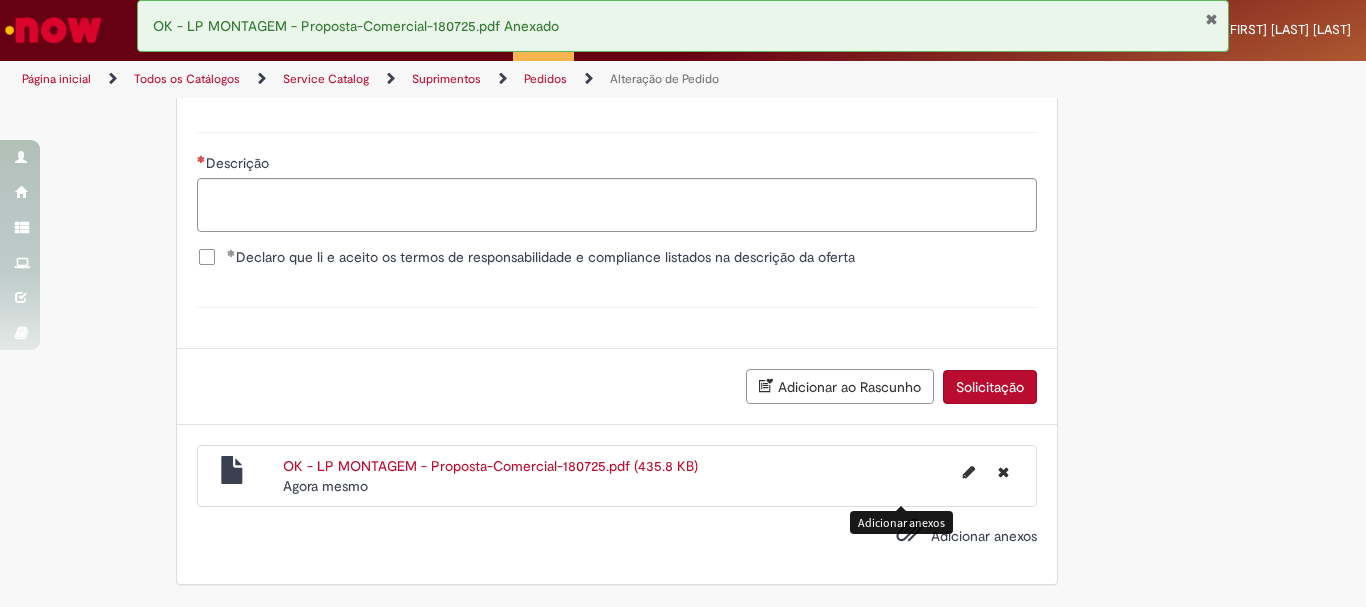 click at bounding box center (909, 531) 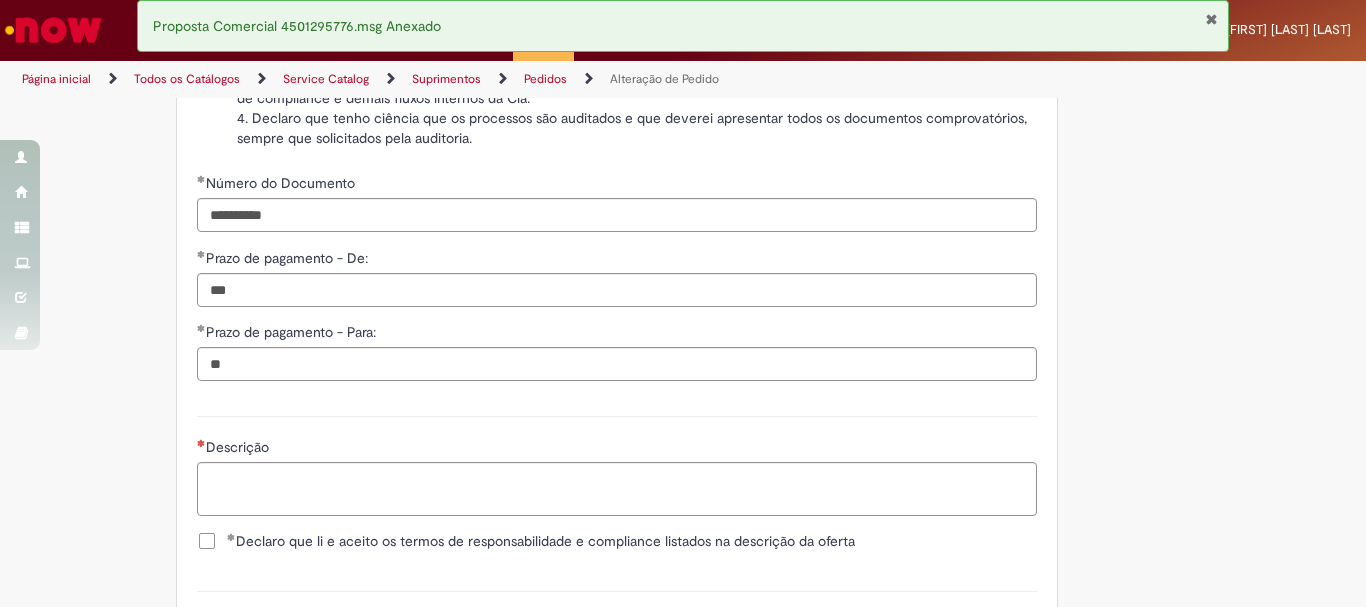 scroll, scrollTop: 1768, scrollLeft: 0, axis: vertical 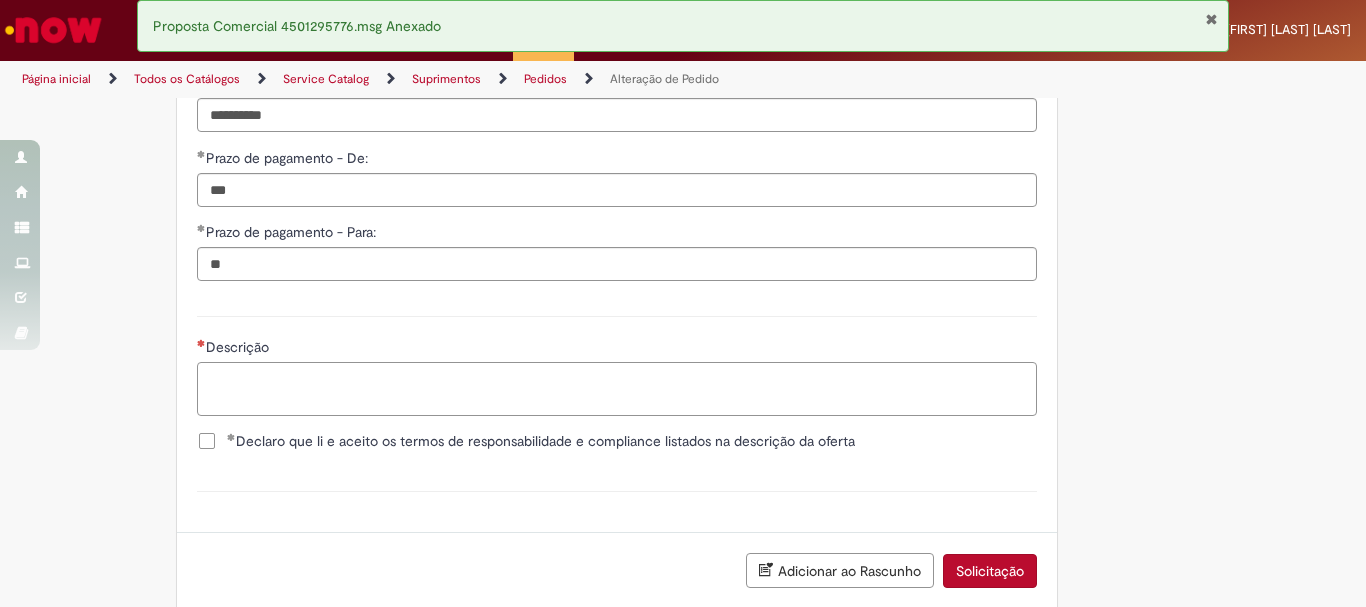 click on "Descrição" at bounding box center [617, 389] 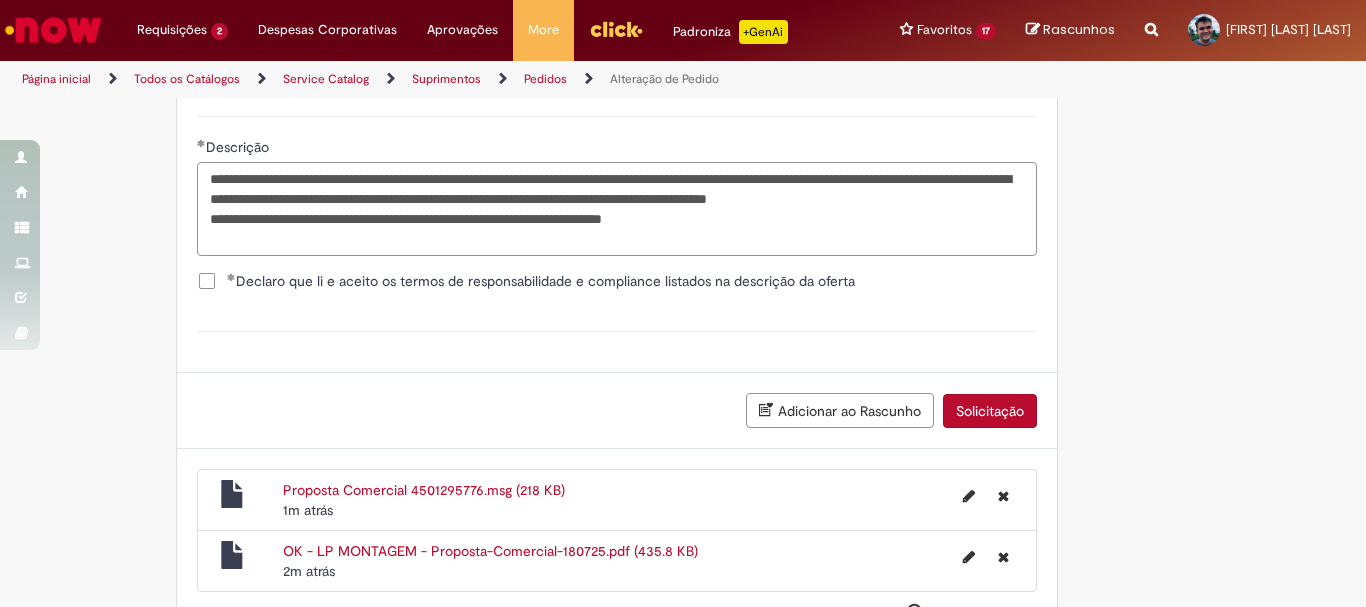 scroll, scrollTop: 2069, scrollLeft: 0, axis: vertical 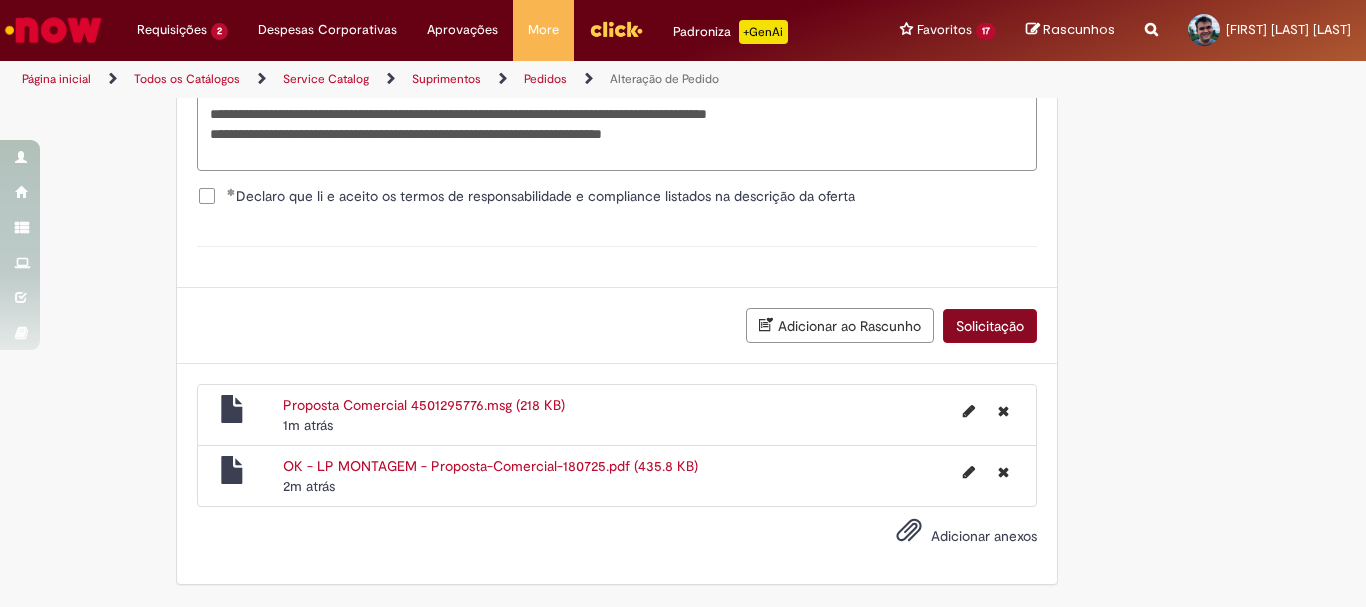 type on "**********" 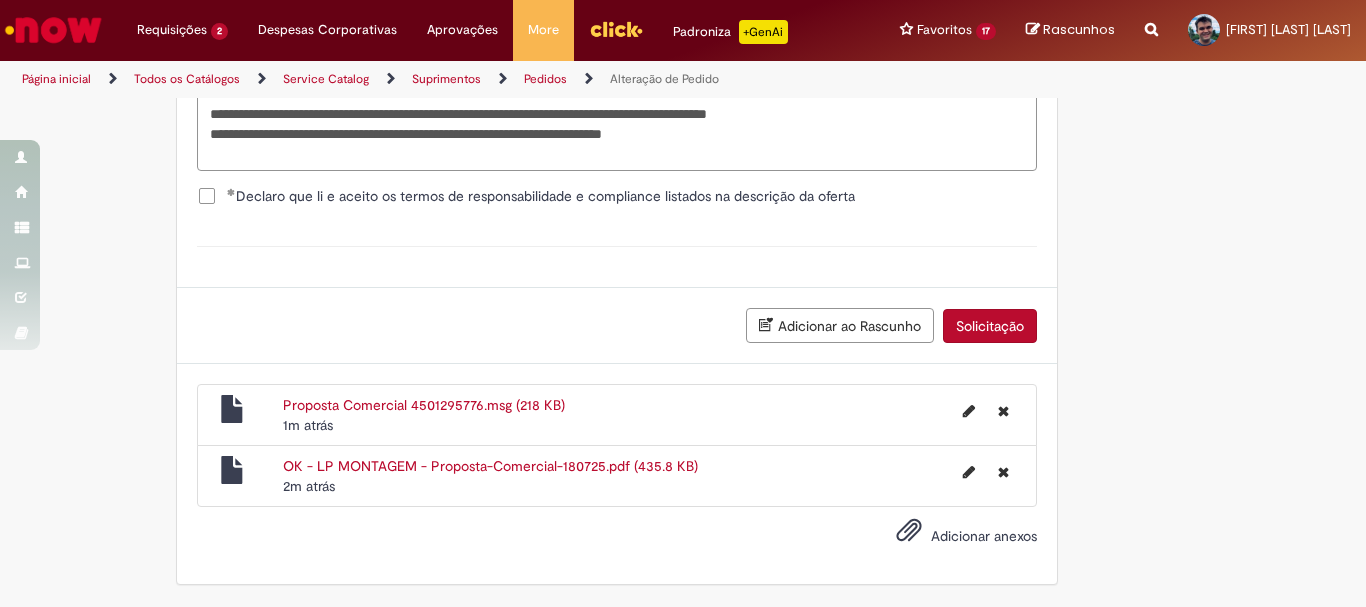 click on "Solicitação" at bounding box center (990, 326) 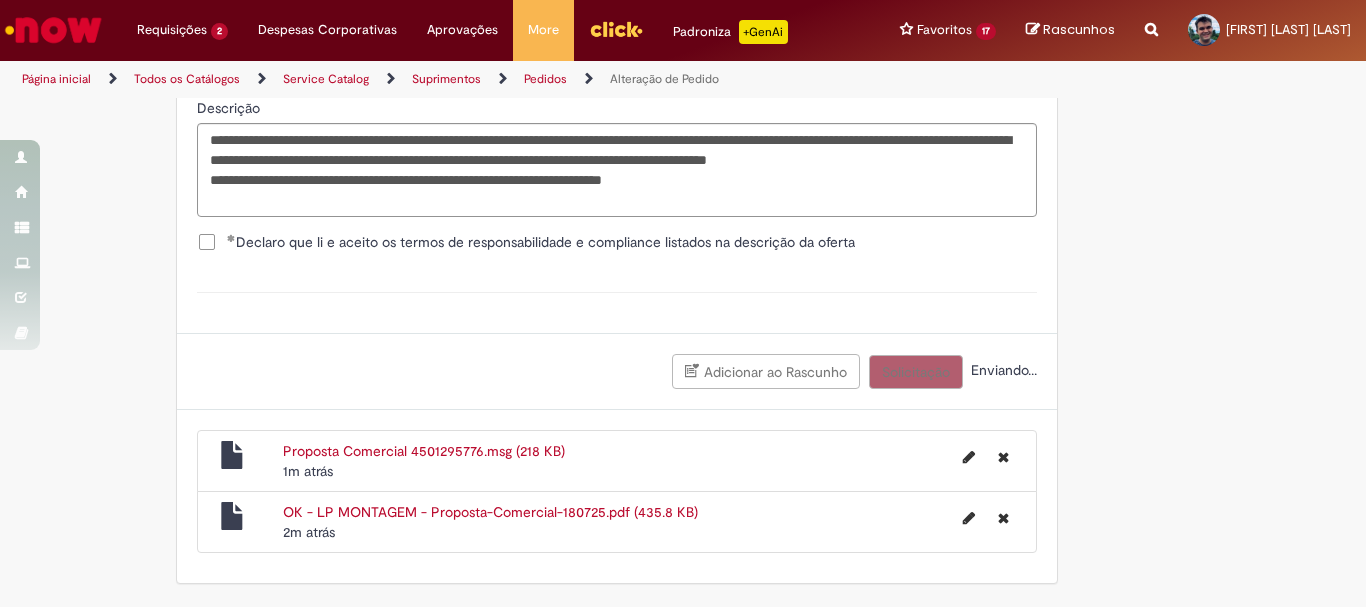 scroll, scrollTop: 2023, scrollLeft: 0, axis: vertical 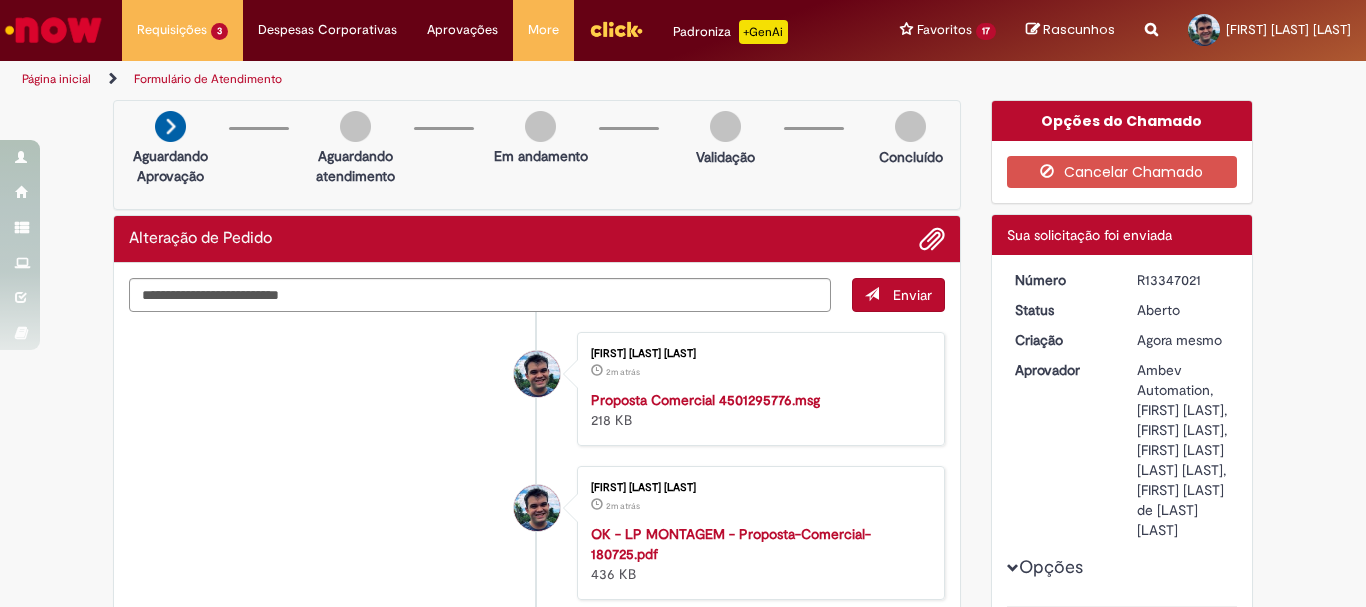 click at bounding box center [53, 30] 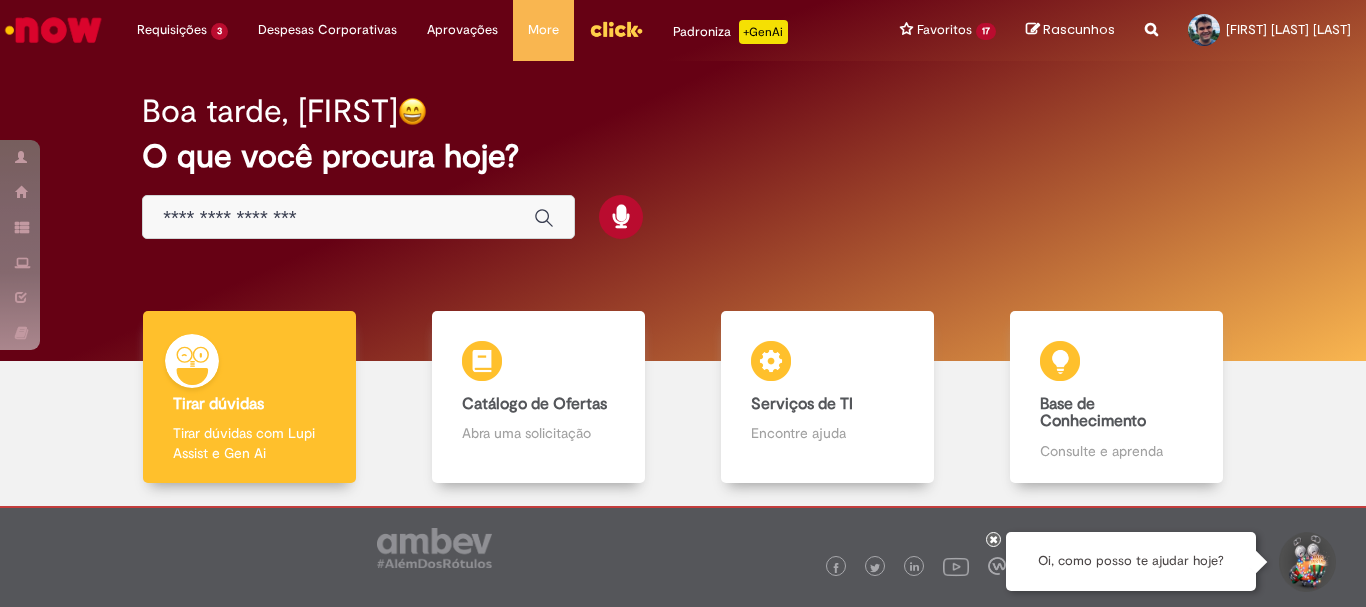 scroll, scrollTop: 0, scrollLeft: 0, axis: both 